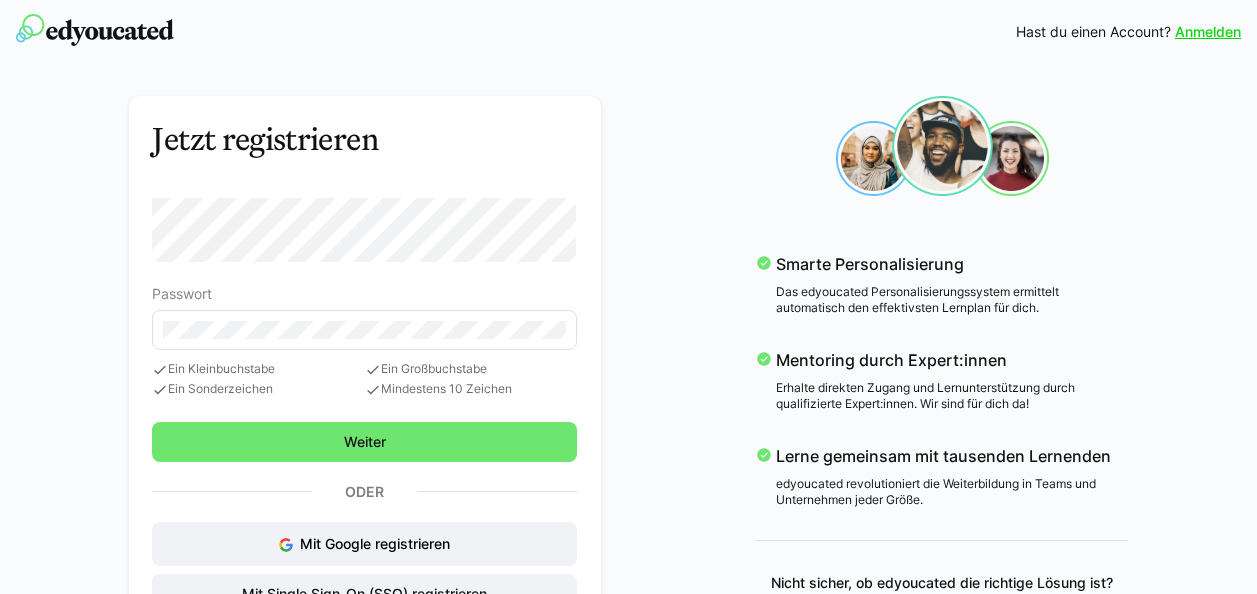 scroll, scrollTop: 0, scrollLeft: 0, axis: both 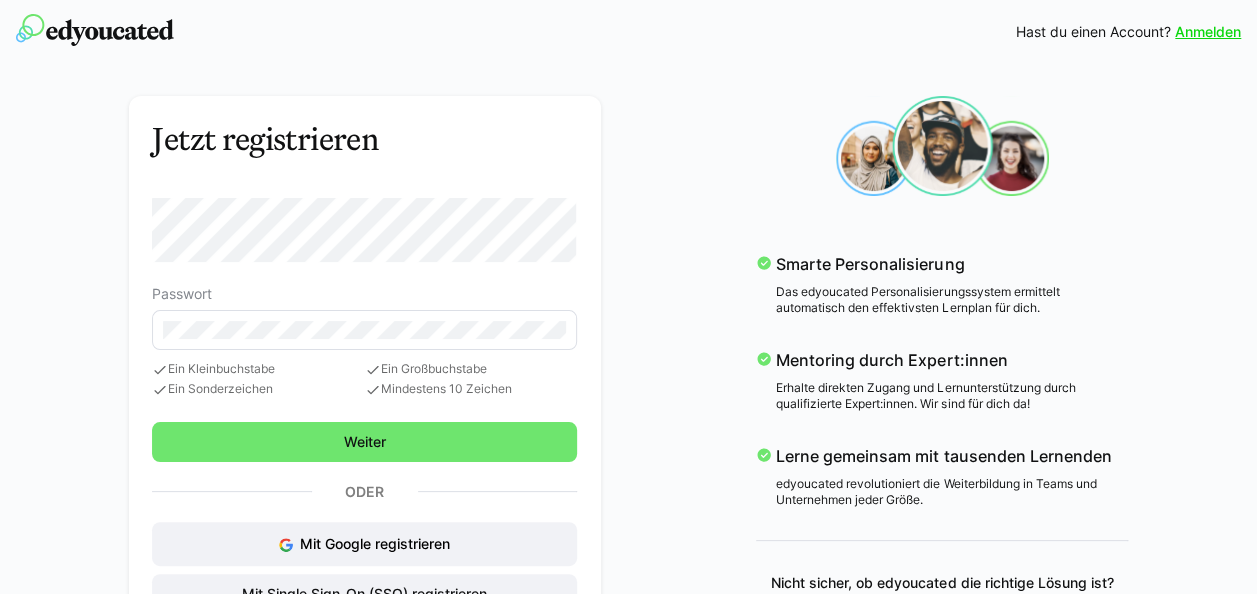 click on "Passwort
Ein Kleinbuchstabe
Ein Sonderzeichen
Ein Großbuchstabe
Mindestens 10 Zeichen" 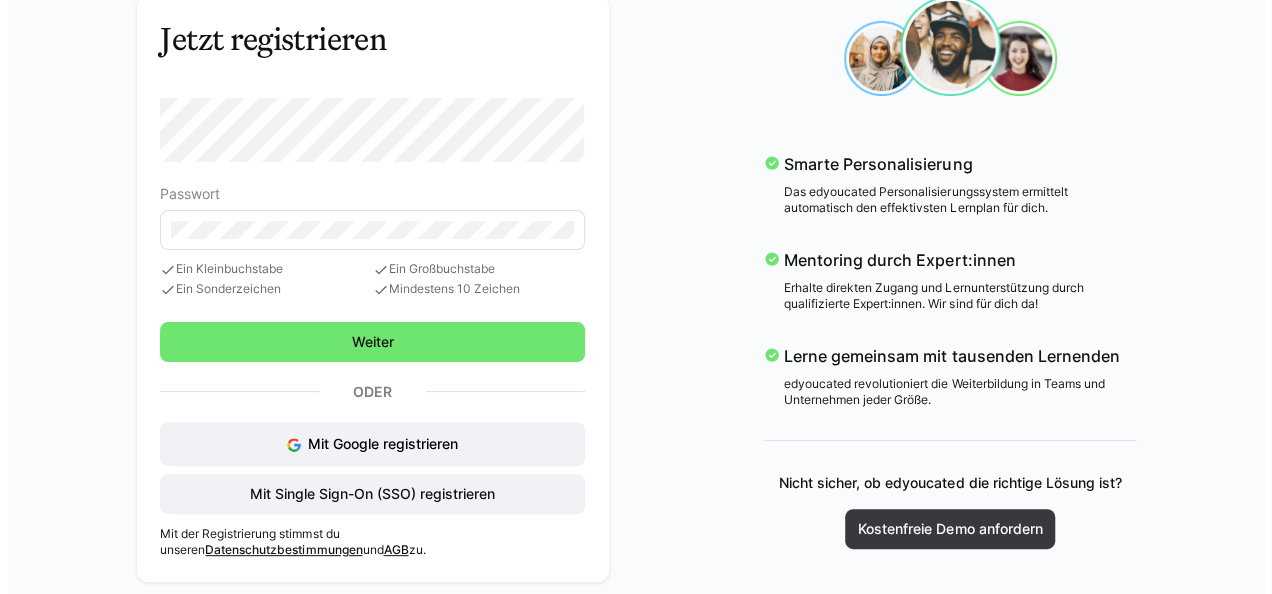 scroll, scrollTop: 0, scrollLeft: 0, axis: both 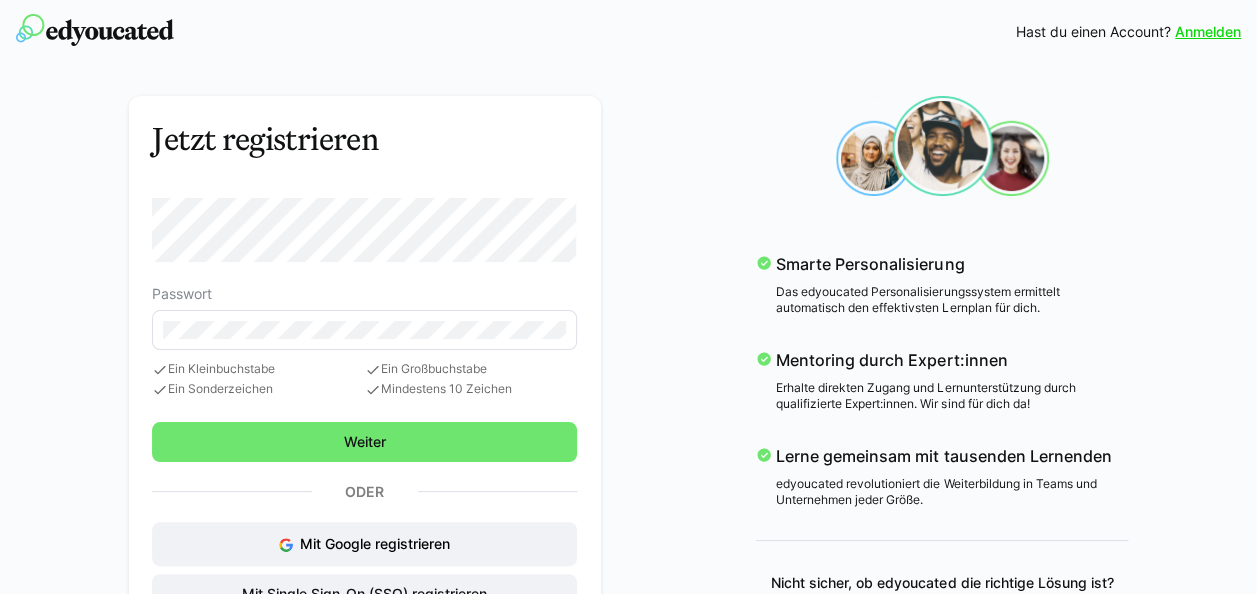 click on "Jetzt registrieren Passwort
Ein Kleinbuchstabe
Ein Sonderzeichen
Ein Großbuchstabe
Mindestens 10 Zeichen  Weiter Oder Mit Google registrieren Mit Single Sign-On (SSO) registrieren Mit der Registrierung stimmst du unseren  Datenschutzbestimmungen  und  AGB  zu.
Smarte Personalisierung Das edyoucated Personalisierungssystem ermittelt automatisch den effektivsten Lernplan für dich.
Mentoring durch Expert:innen Erhalte direkten Zugang und Lernunterstützung durch qualifizierte Expert:innen. Wir sind für dich da!
Lerne gemeinsam mit tausenden Lernenden edyoucated revolutioniert die Weiterbildung in Teams und Unternehmen jeder Größe. Nicht sicher, ob edyoucated die richtige Lösung ist? Kostenfreie Demo anfordern" 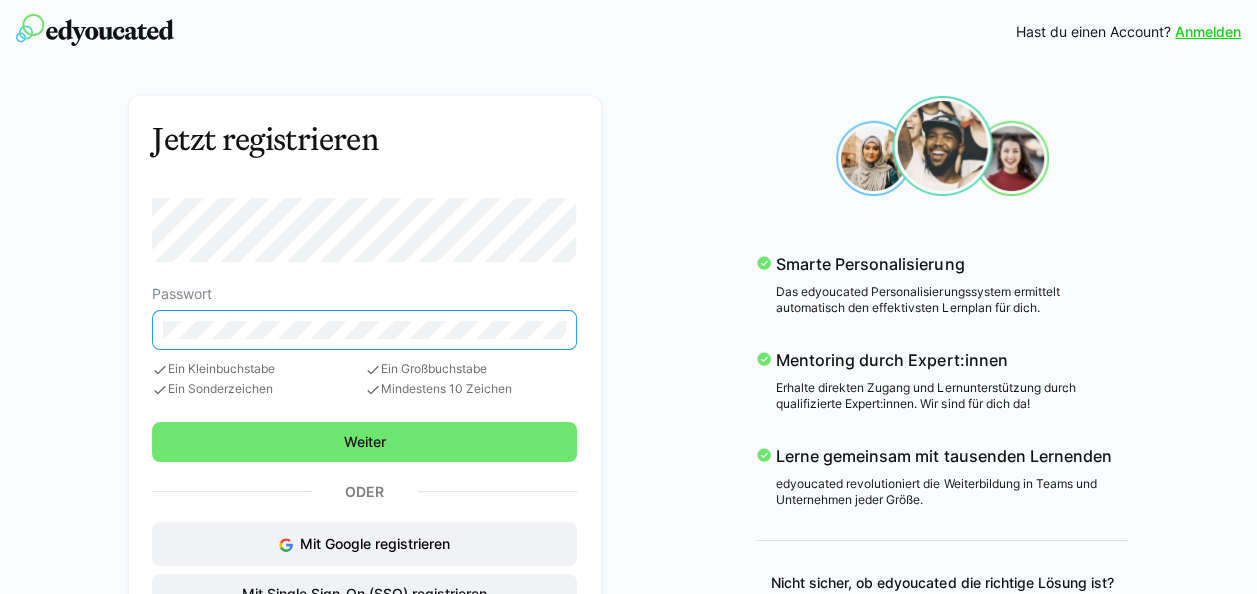 click 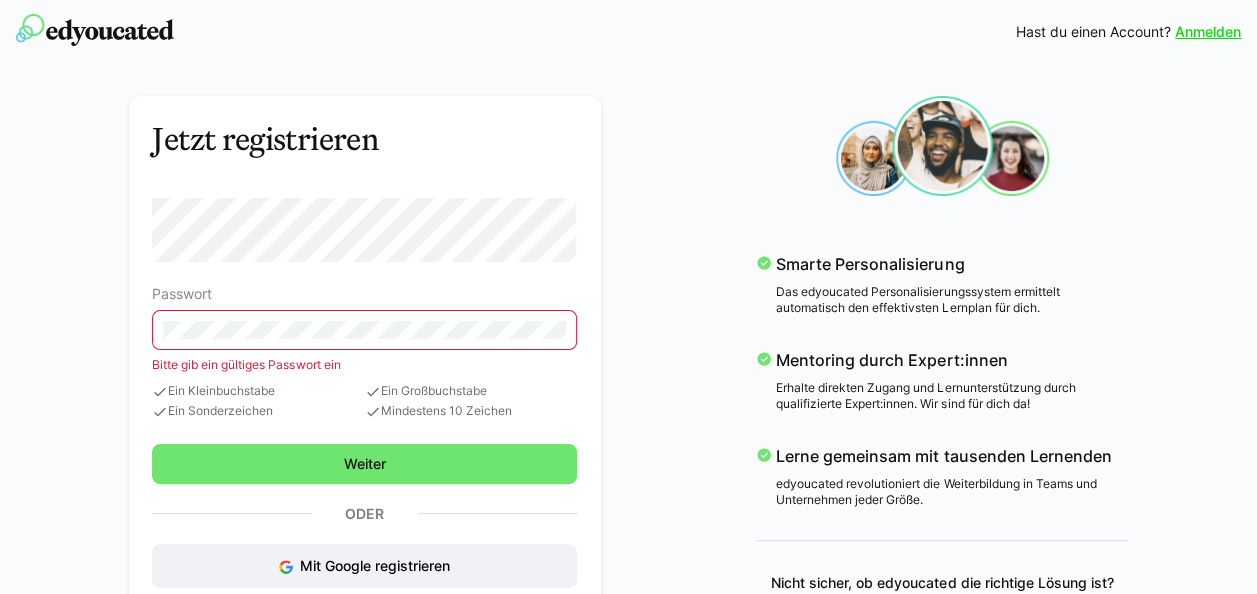 click 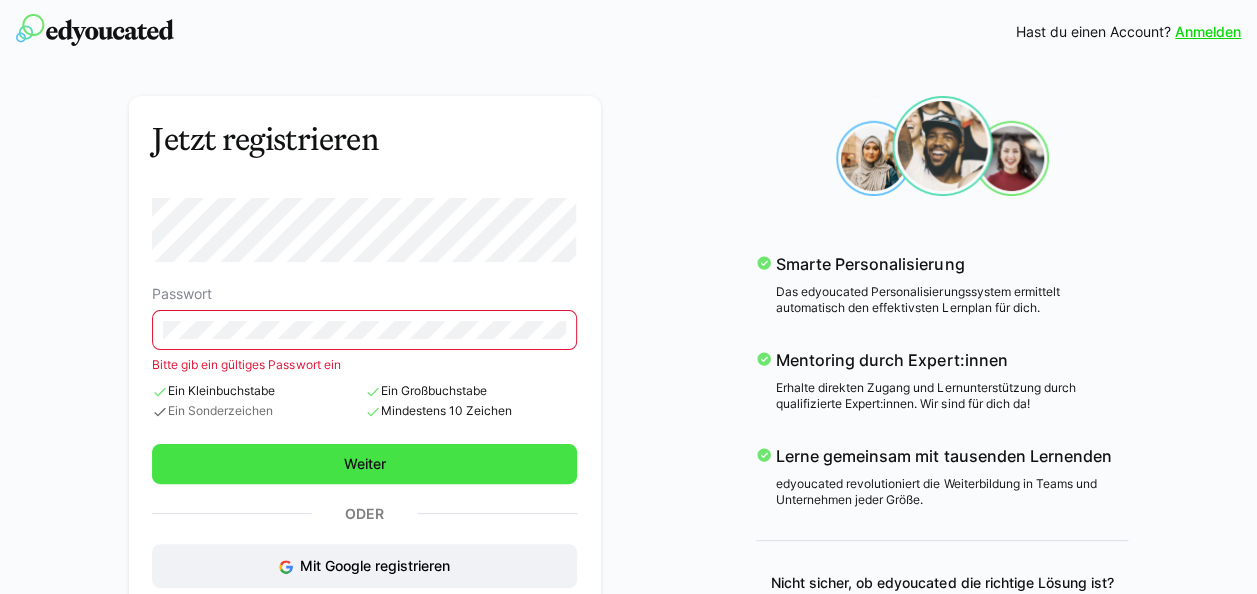 click on "Weiter" 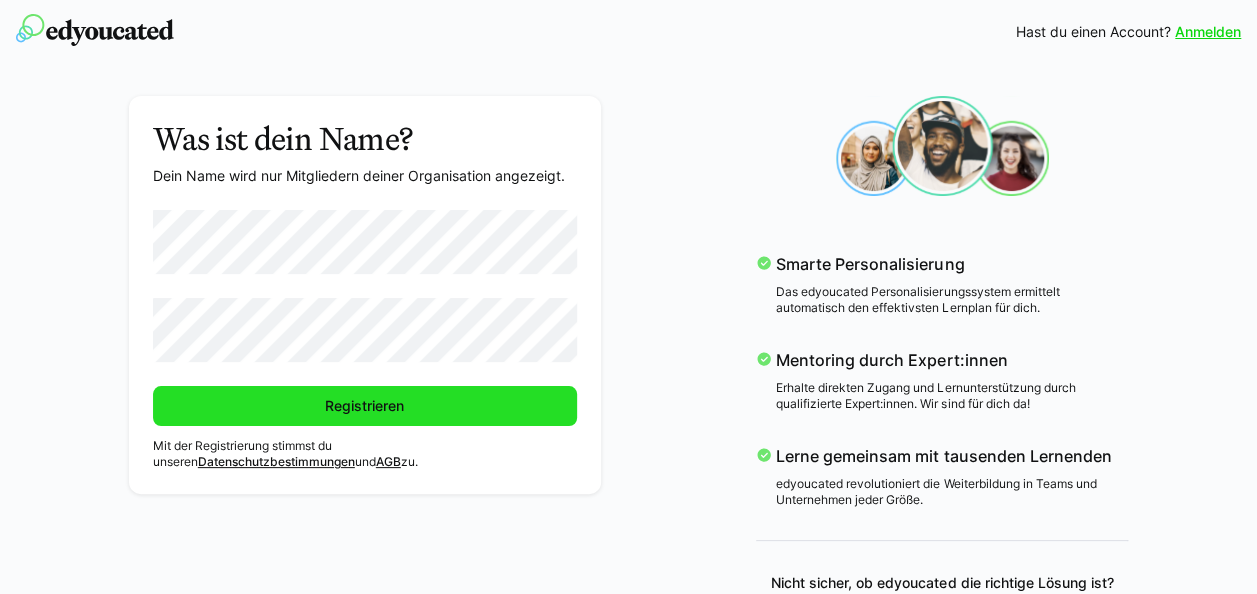 click on "Registrieren" 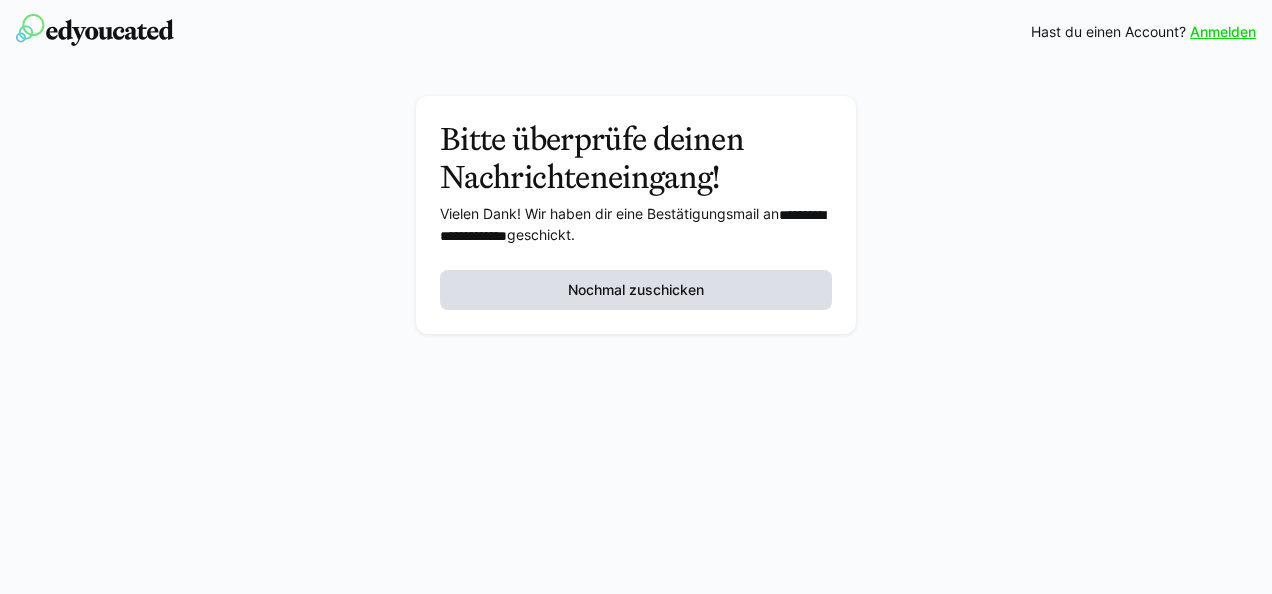 click on "Nochmal zuschicken" 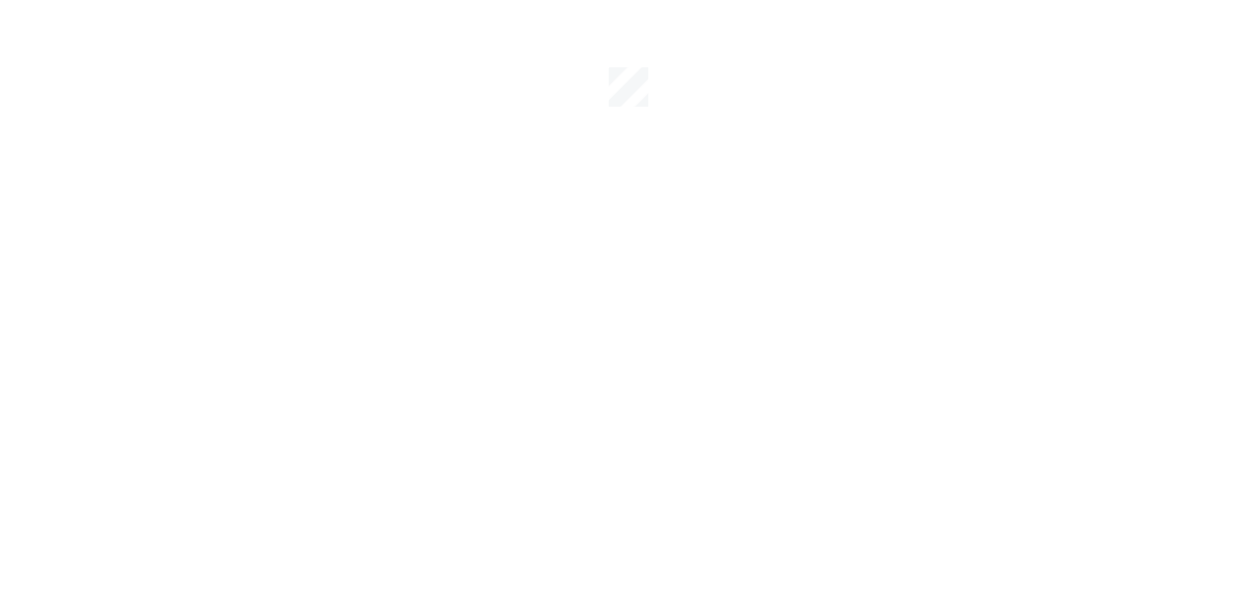 scroll, scrollTop: 0, scrollLeft: 0, axis: both 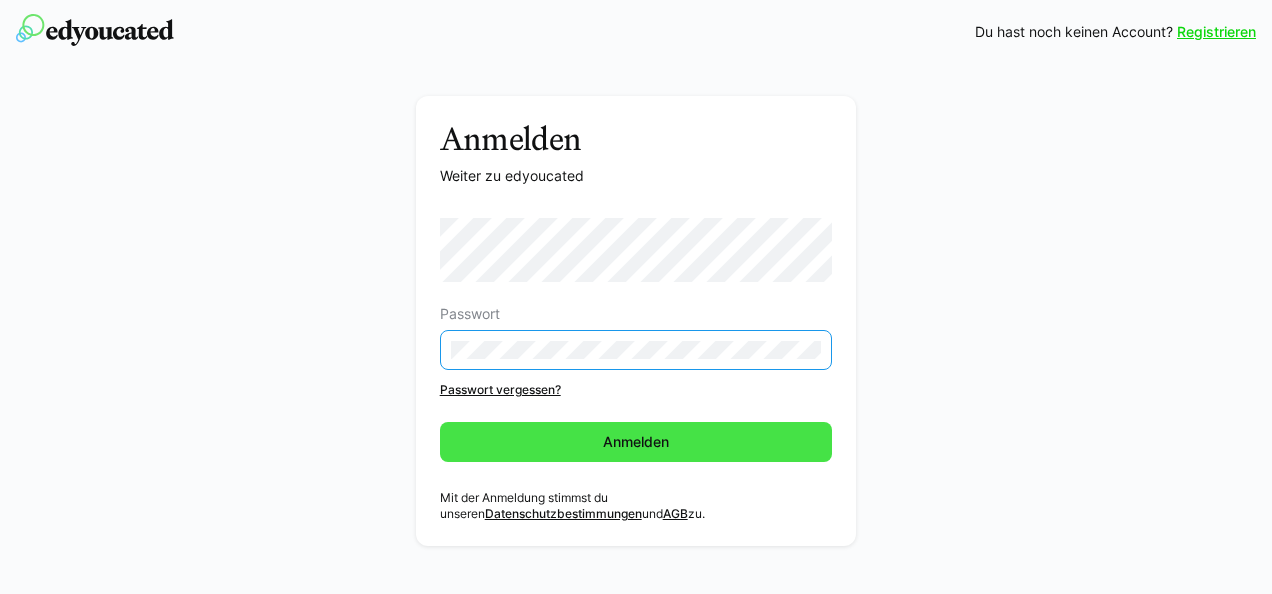 click on "Anmelden" 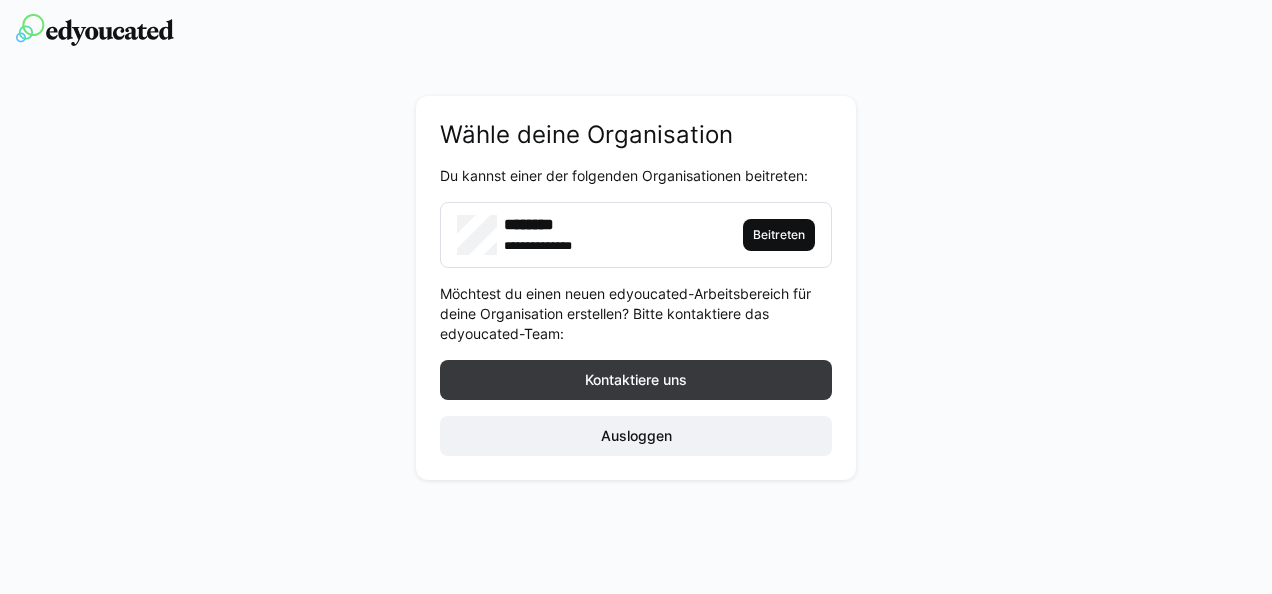 click on "Beitreten" 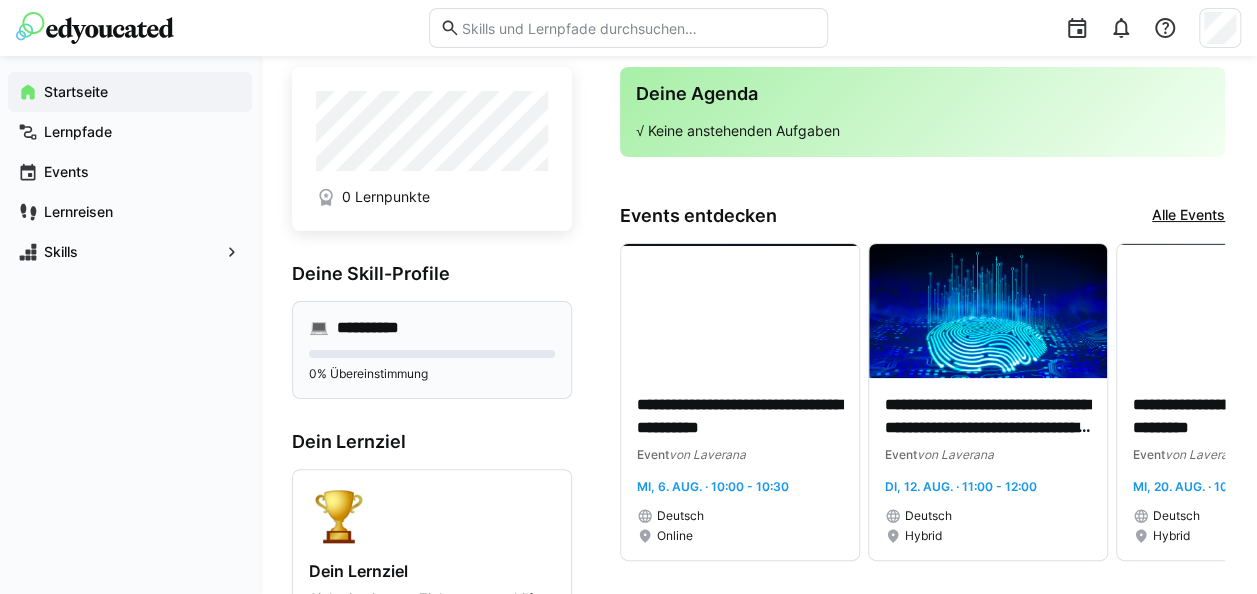 scroll, scrollTop: 0, scrollLeft: 0, axis: both 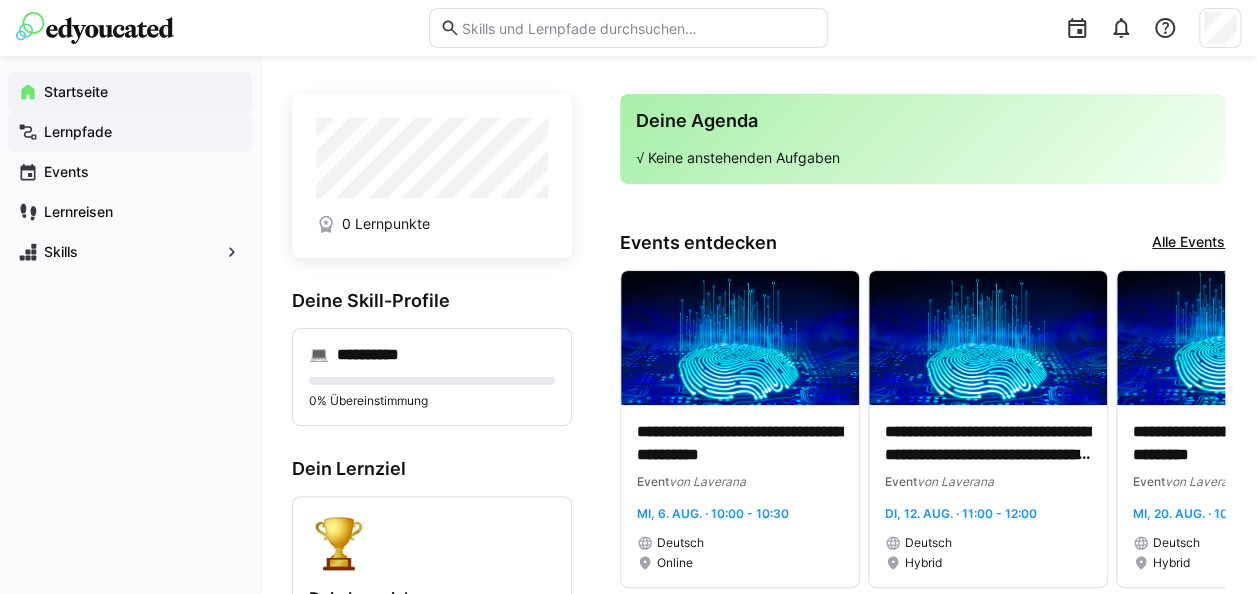 click on "Lernpfade" 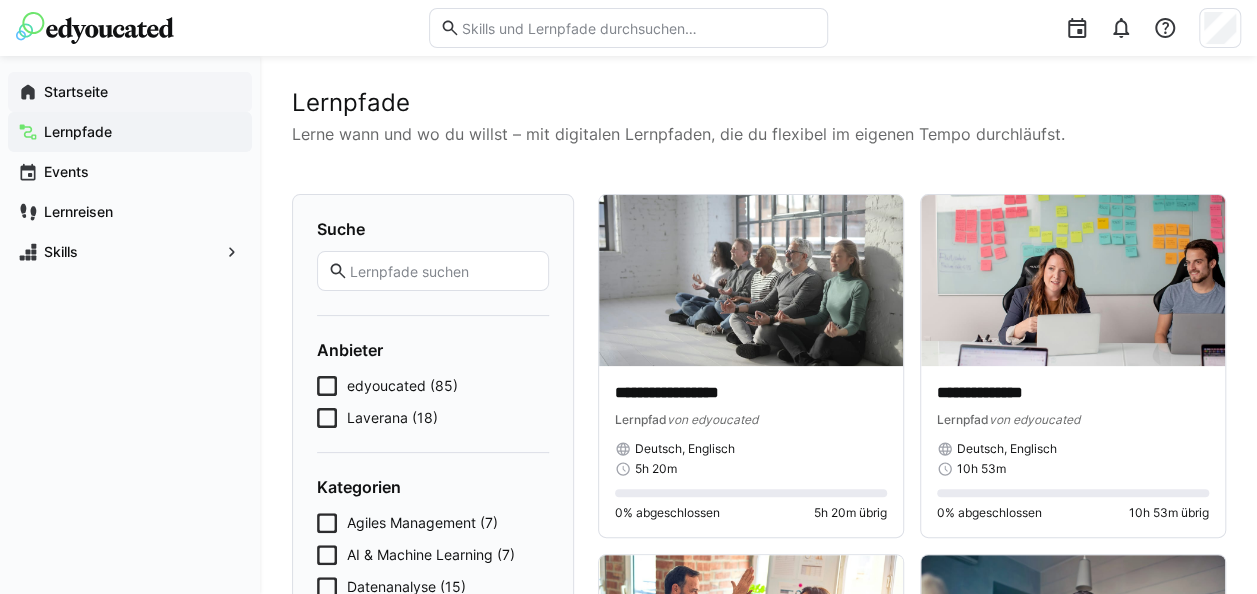 click on "Startseite" 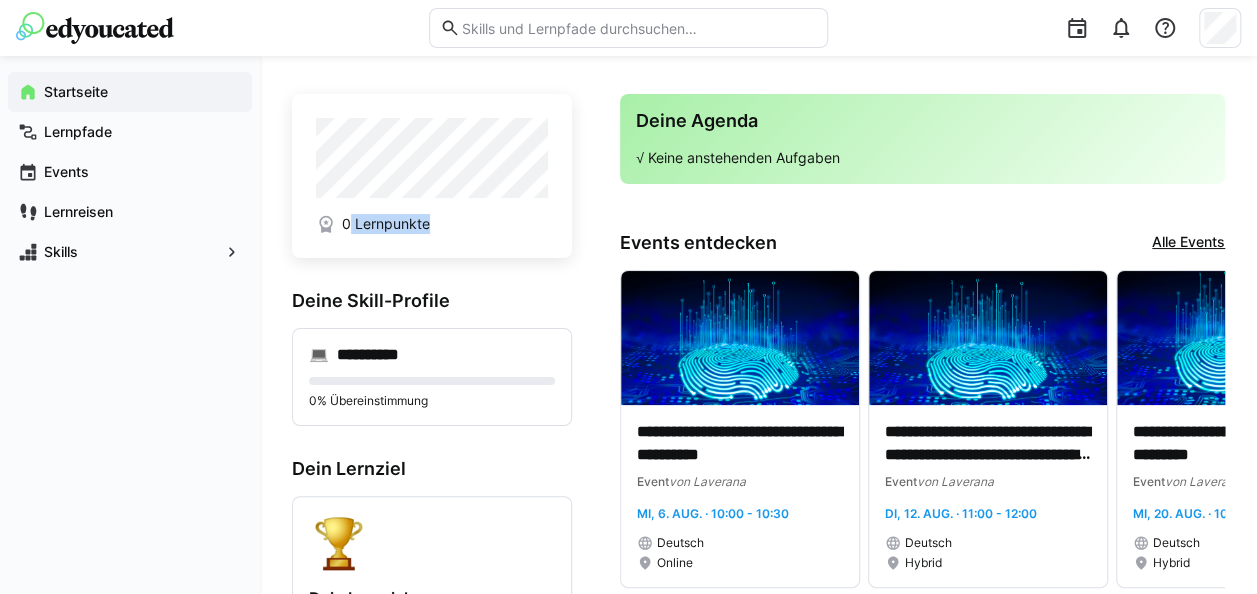 drag, startPoint x: 348, startPoint y: 224, endPoint x: 428, endPoint y: 213, distance: 80.75271 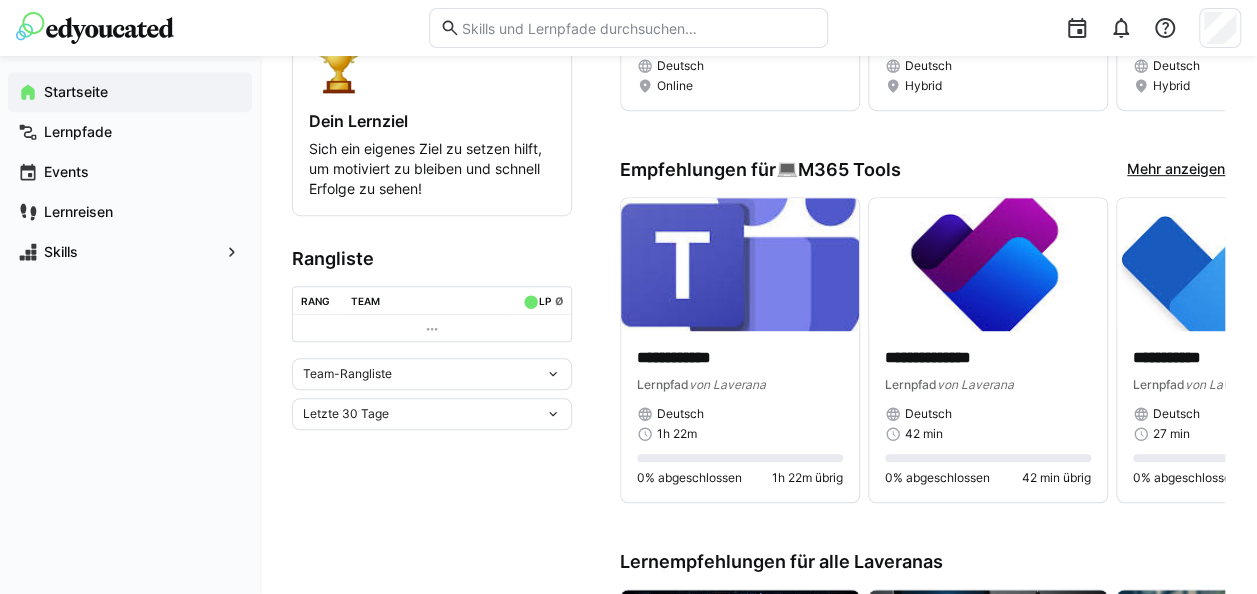 scroll, scrollTop: 0, scrollLeft: 0, axis: both 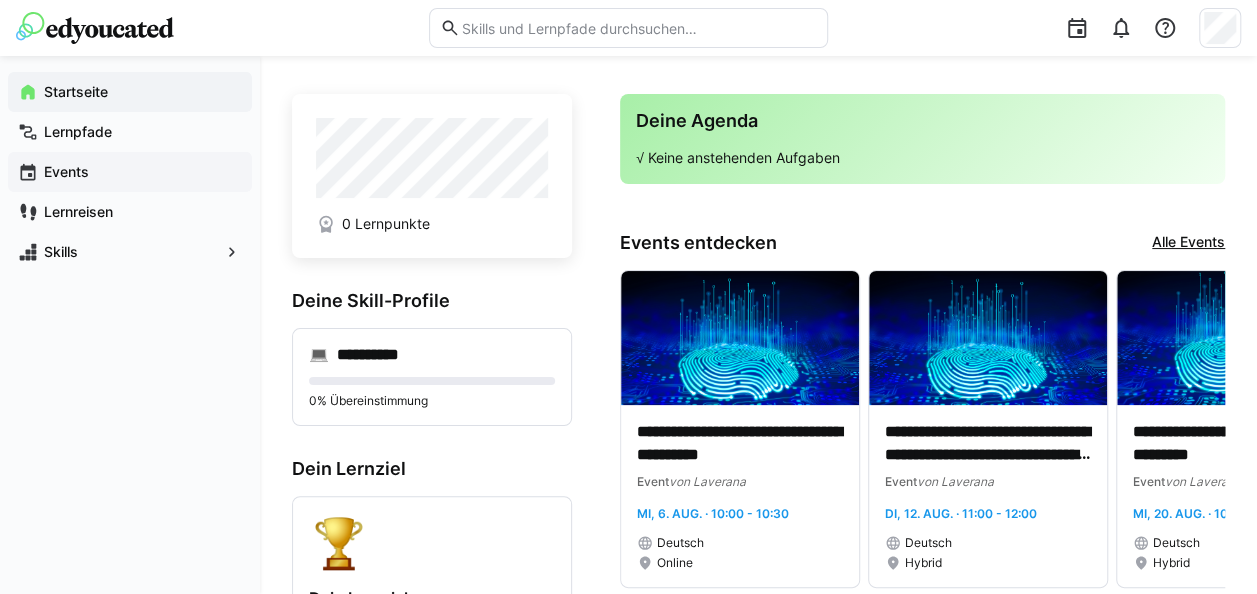 click on "Events" 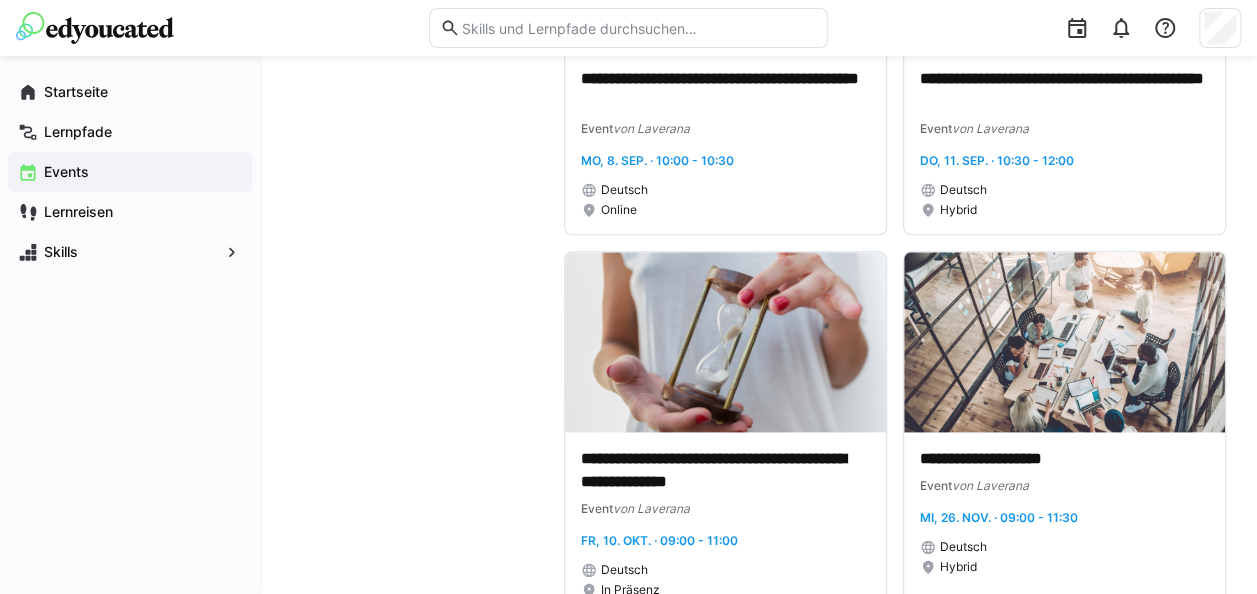 scroll, scrollTop: 1150, scrollLeft: 0, axis: vertical 